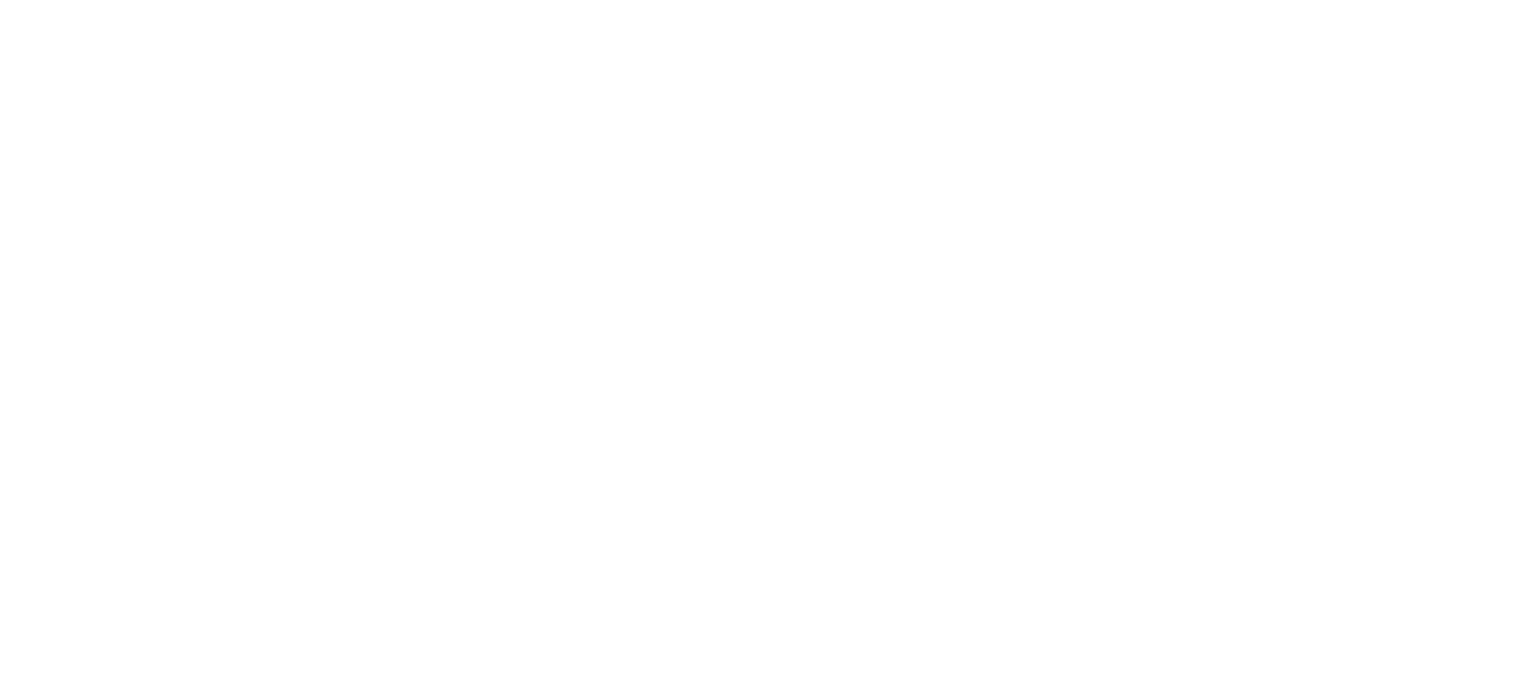scroll, scrollTop: 0, scrollLeft: 0, axis: both 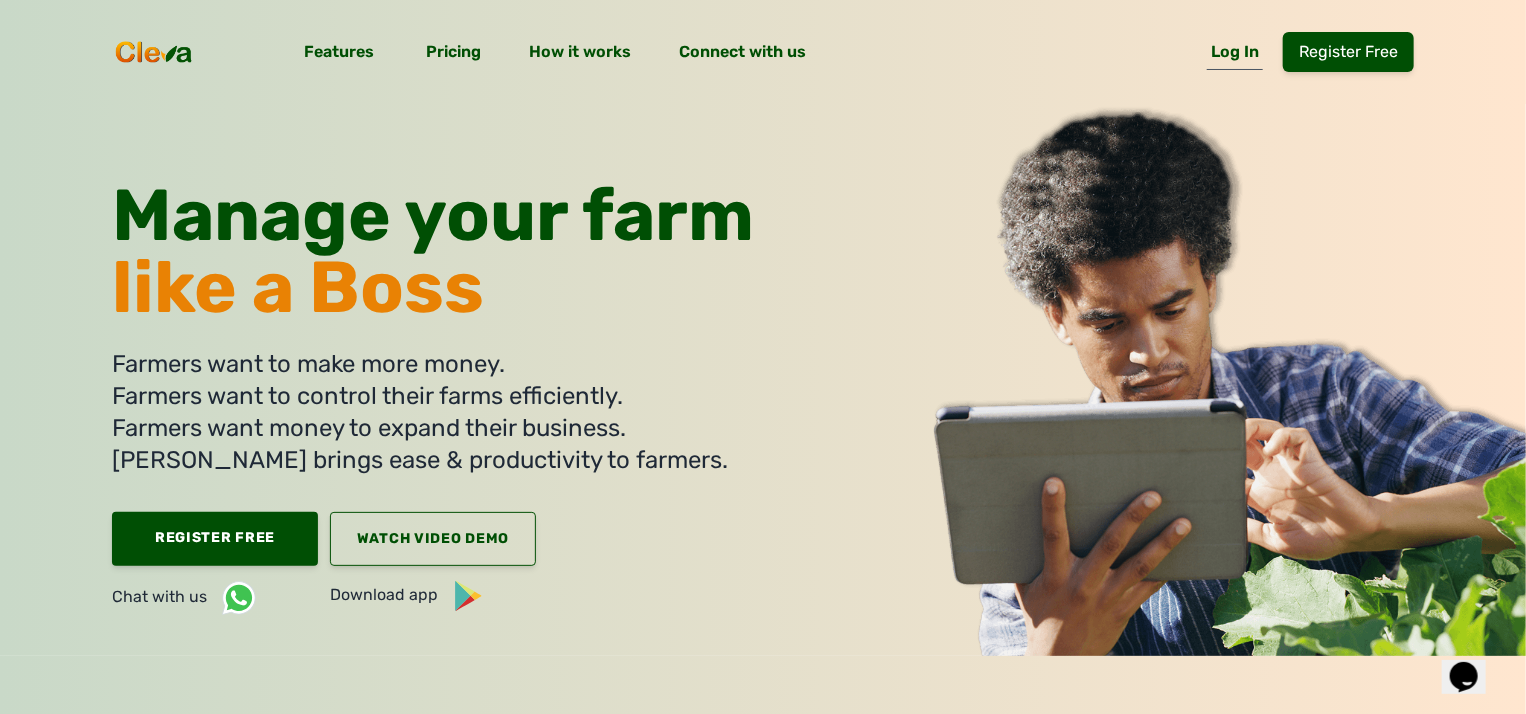 click on "Log In" at bounding box center (1235, 56) 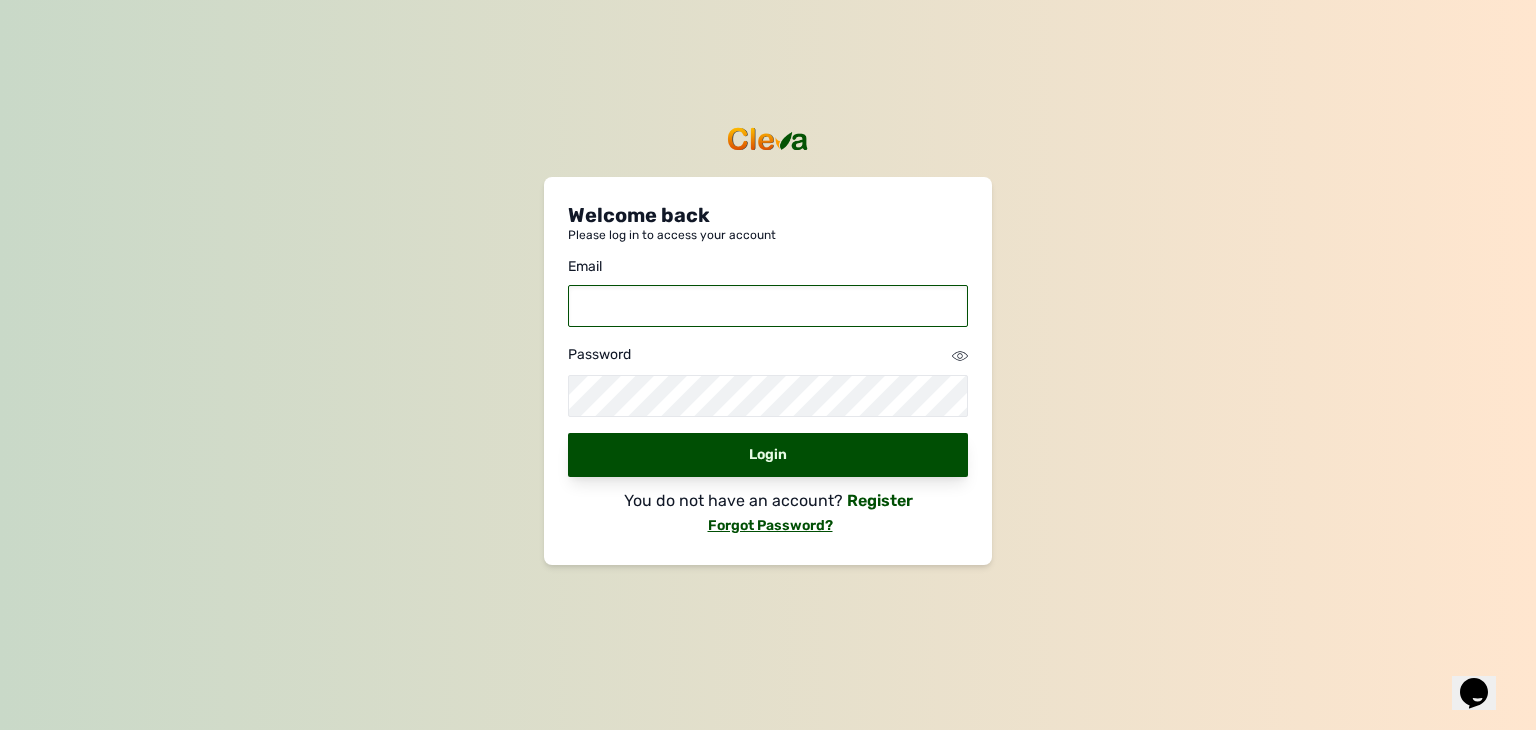 click at bounding box center [768, 306] 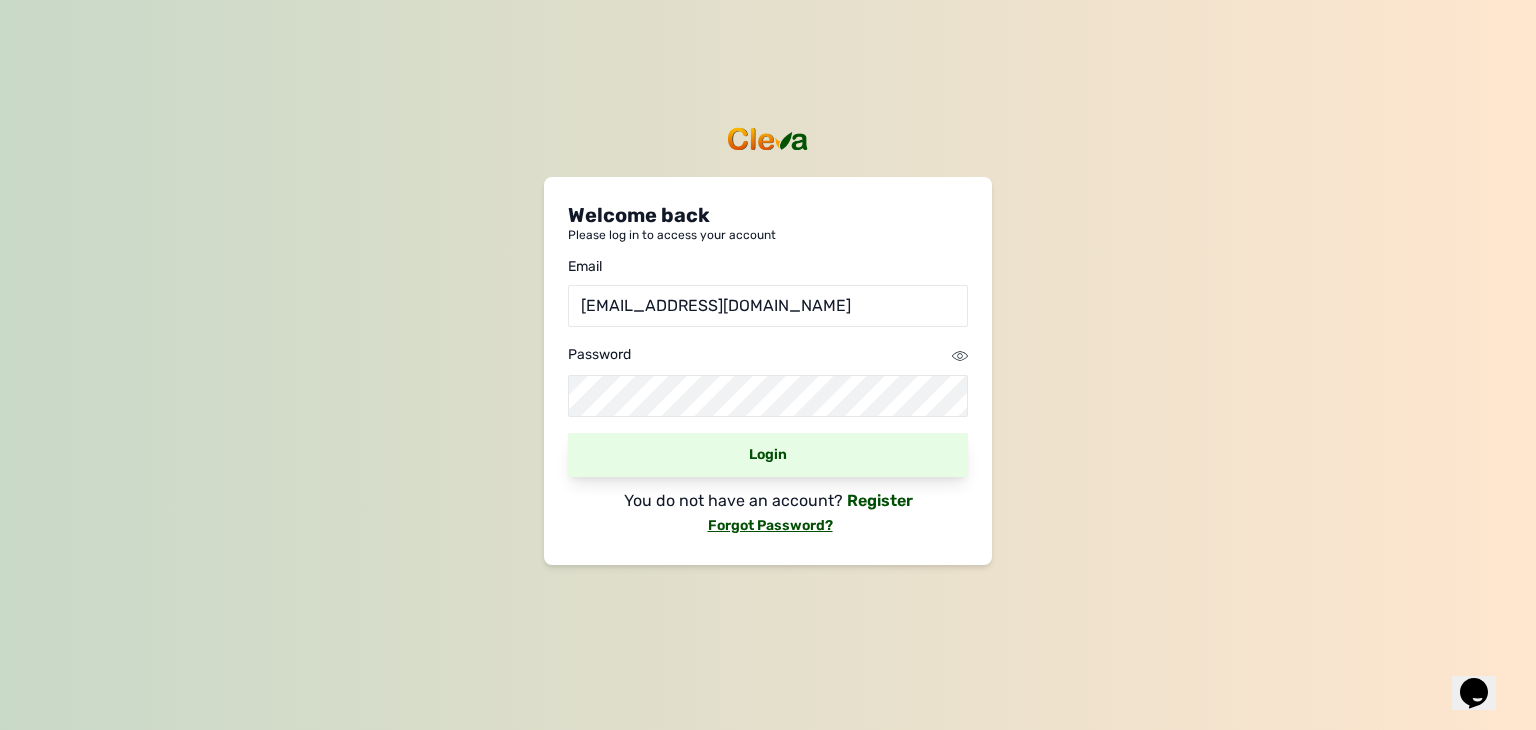 click on "Login" at bounding box center [768, 455] 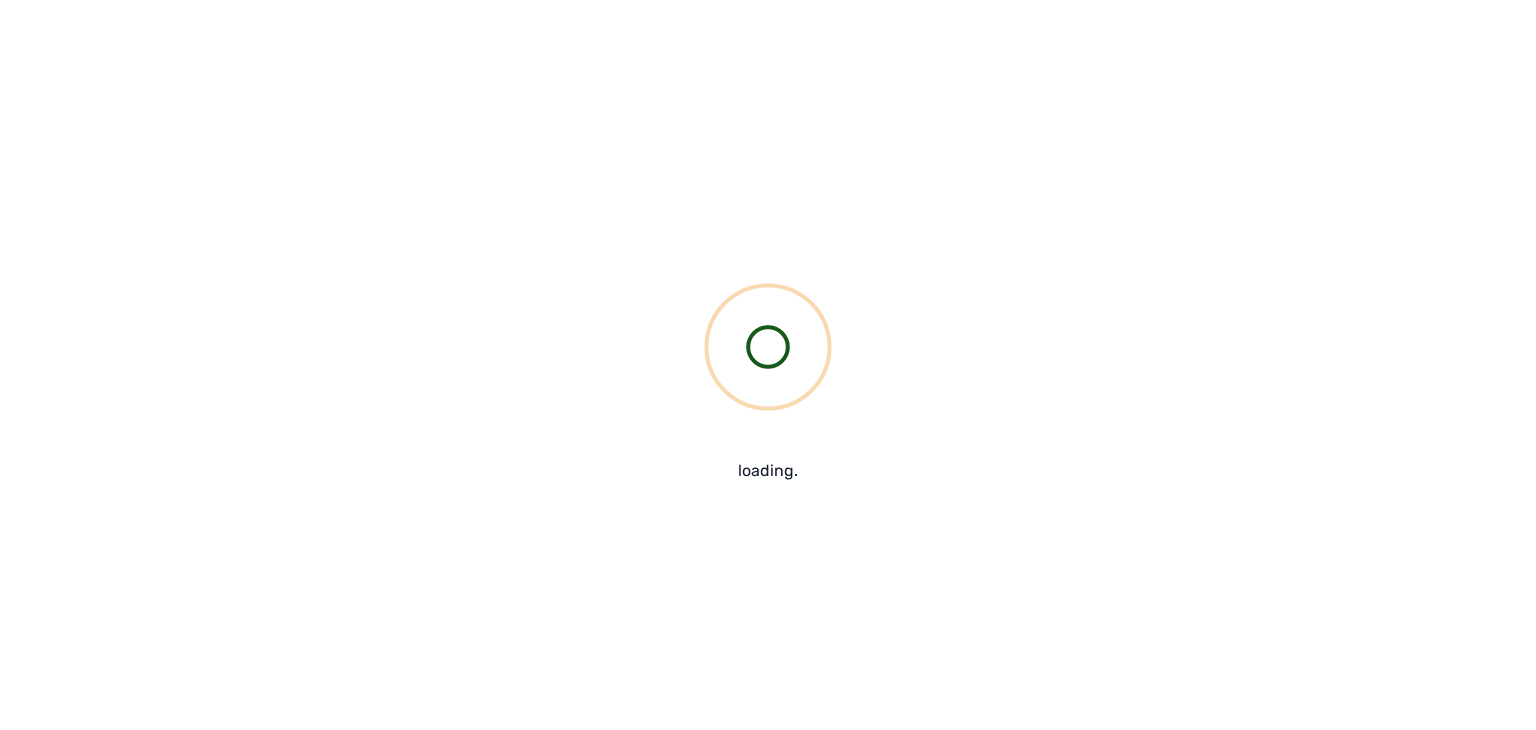 scroll, scrollTop: 0, scrollLeft: 0, axis: both 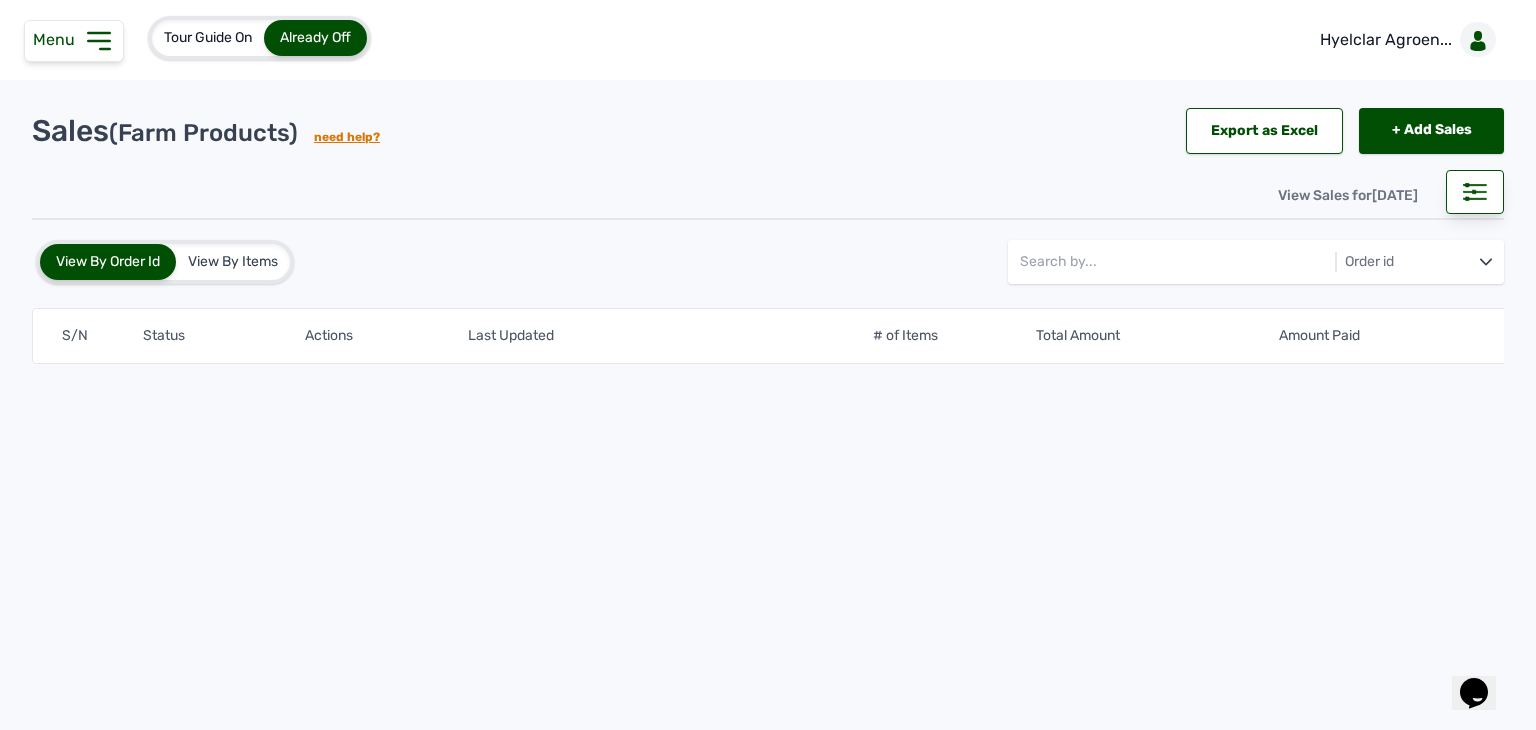 click on "Menu" at bounding box center [74, 41] 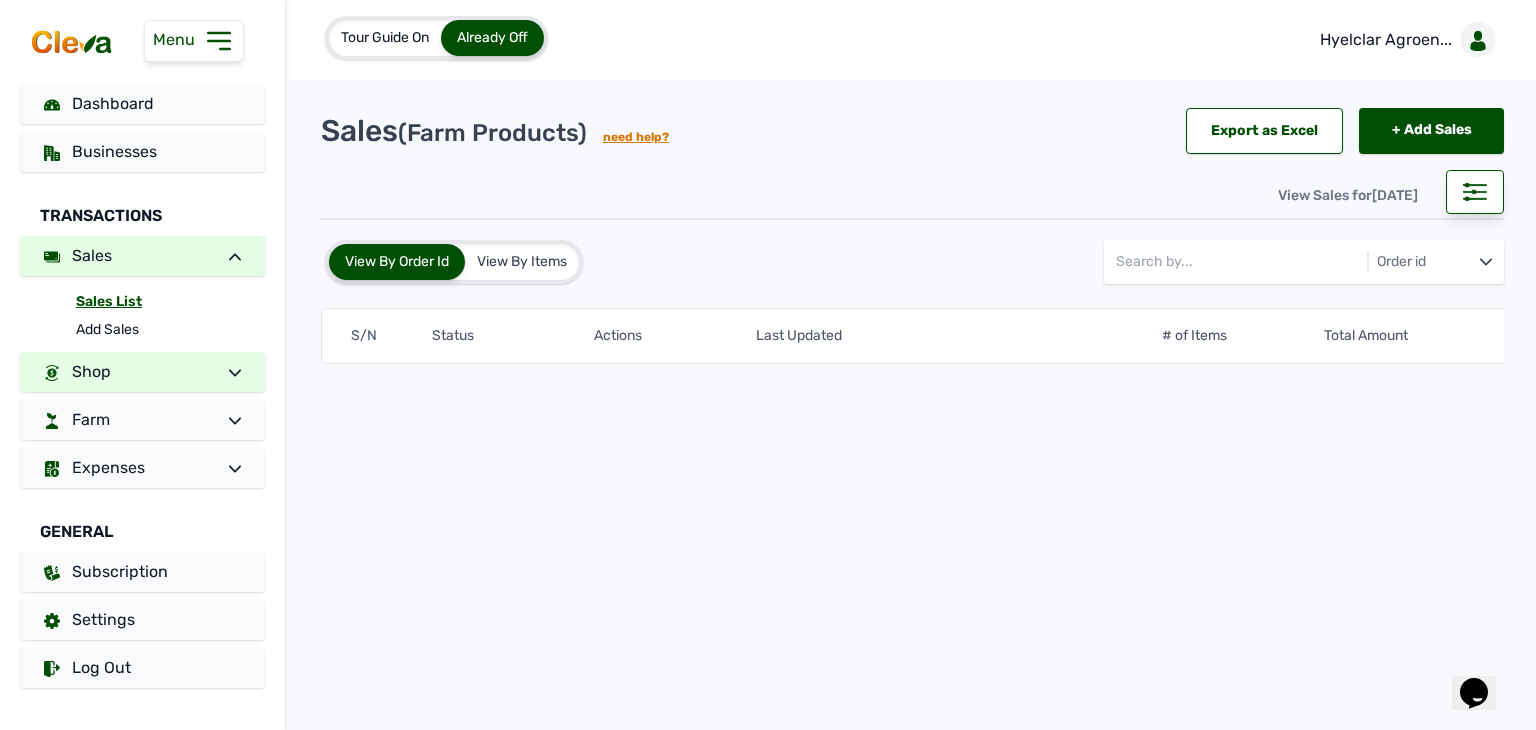 click on "Shop" at bounding box center [142, 372] 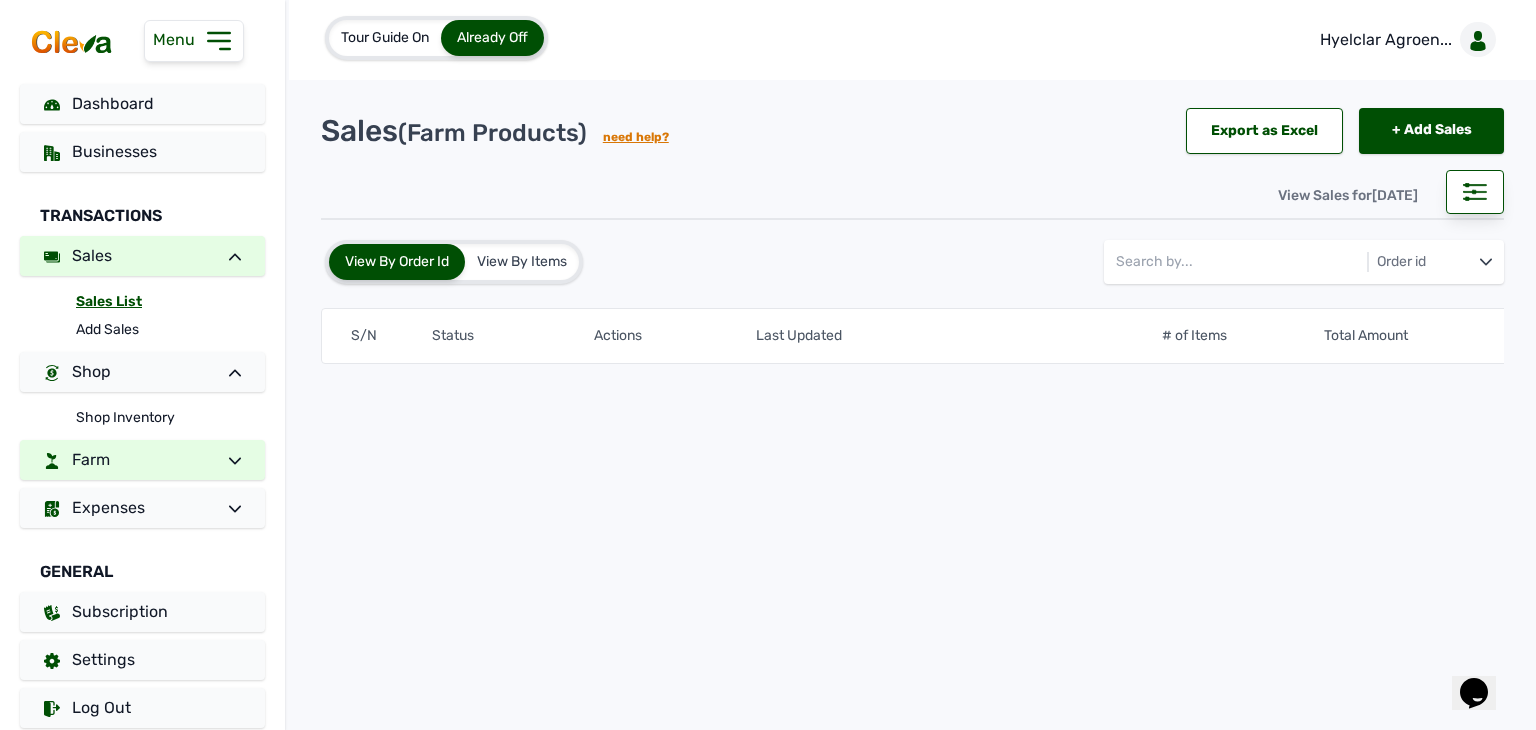 click at bounding box center (227, 460) 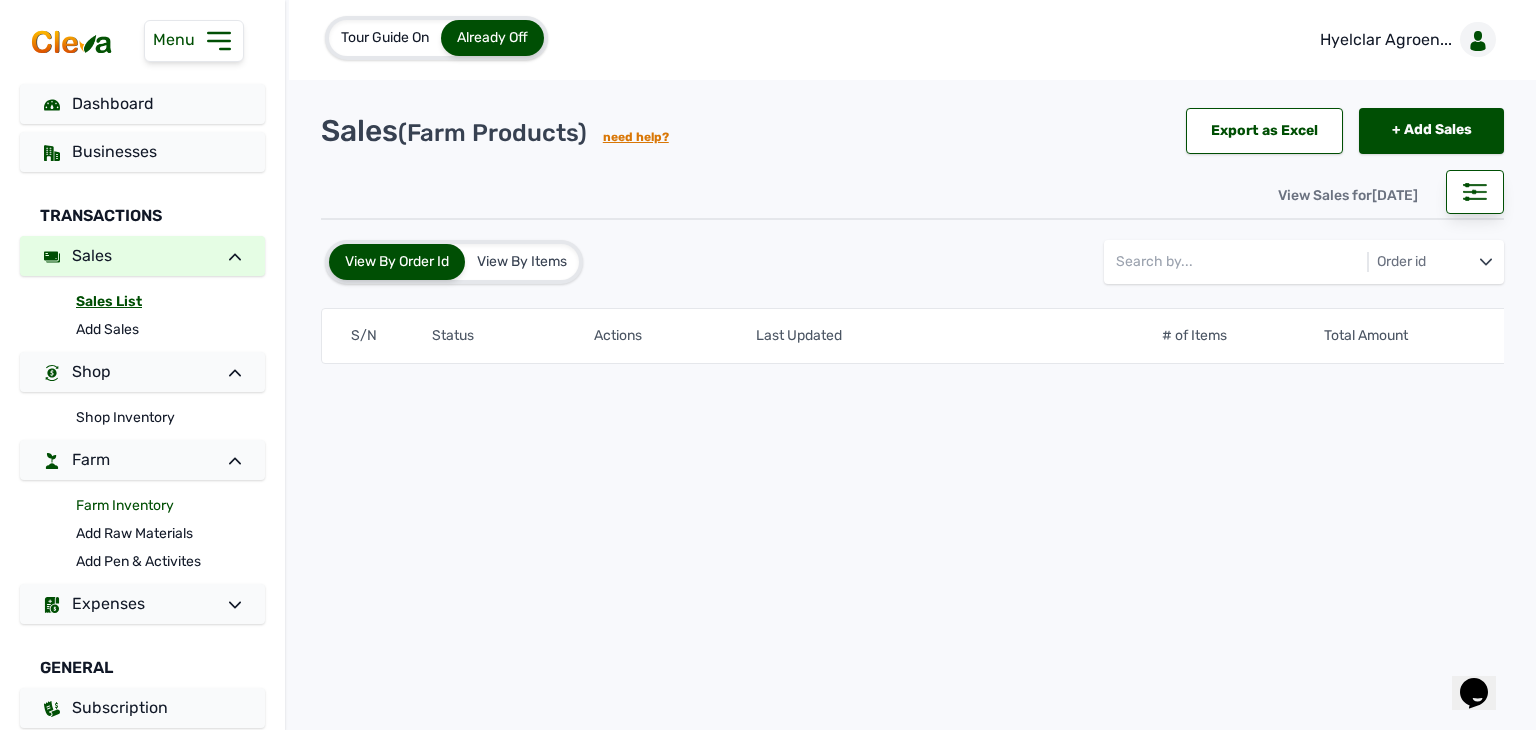 click on "Farm Inventory" at bounding box center [170, 506] 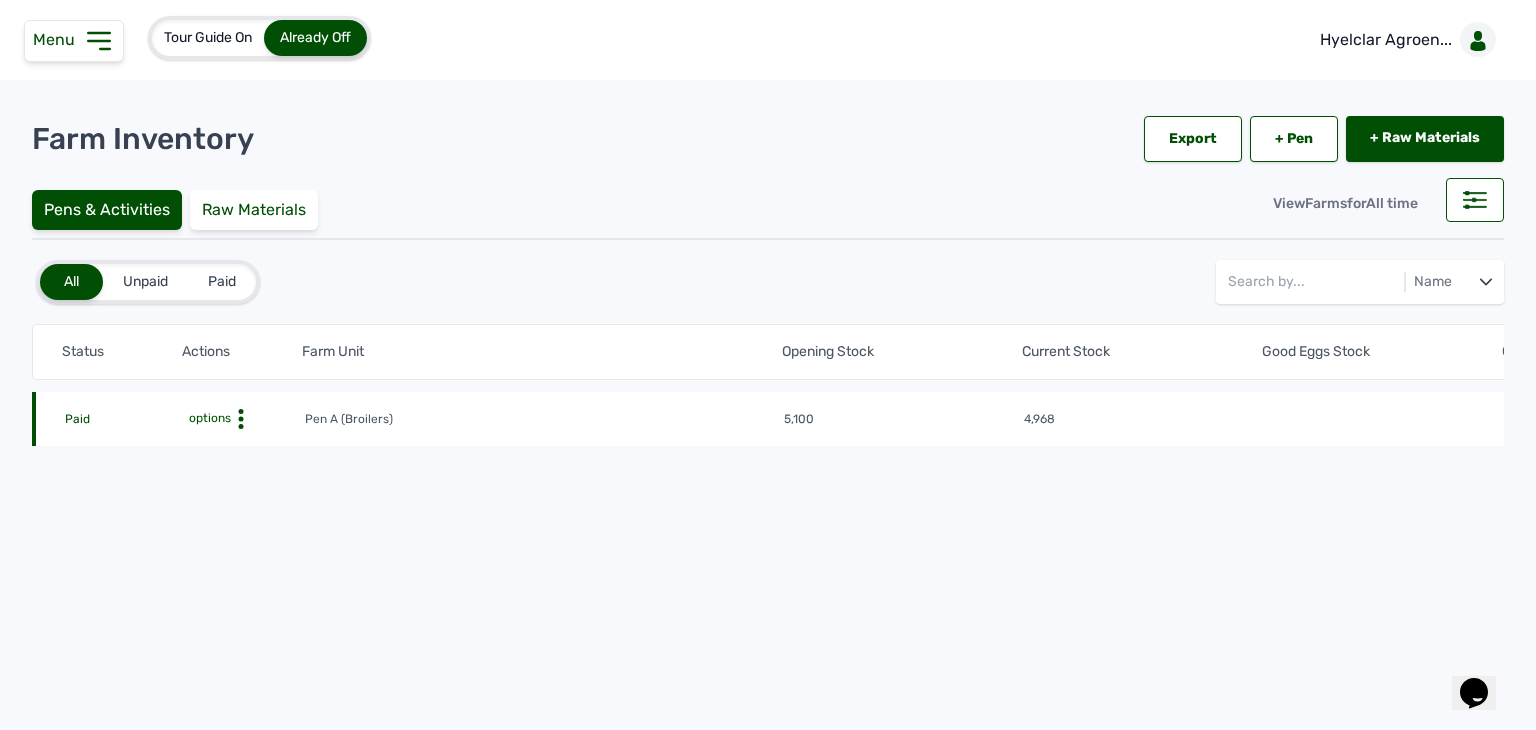 click 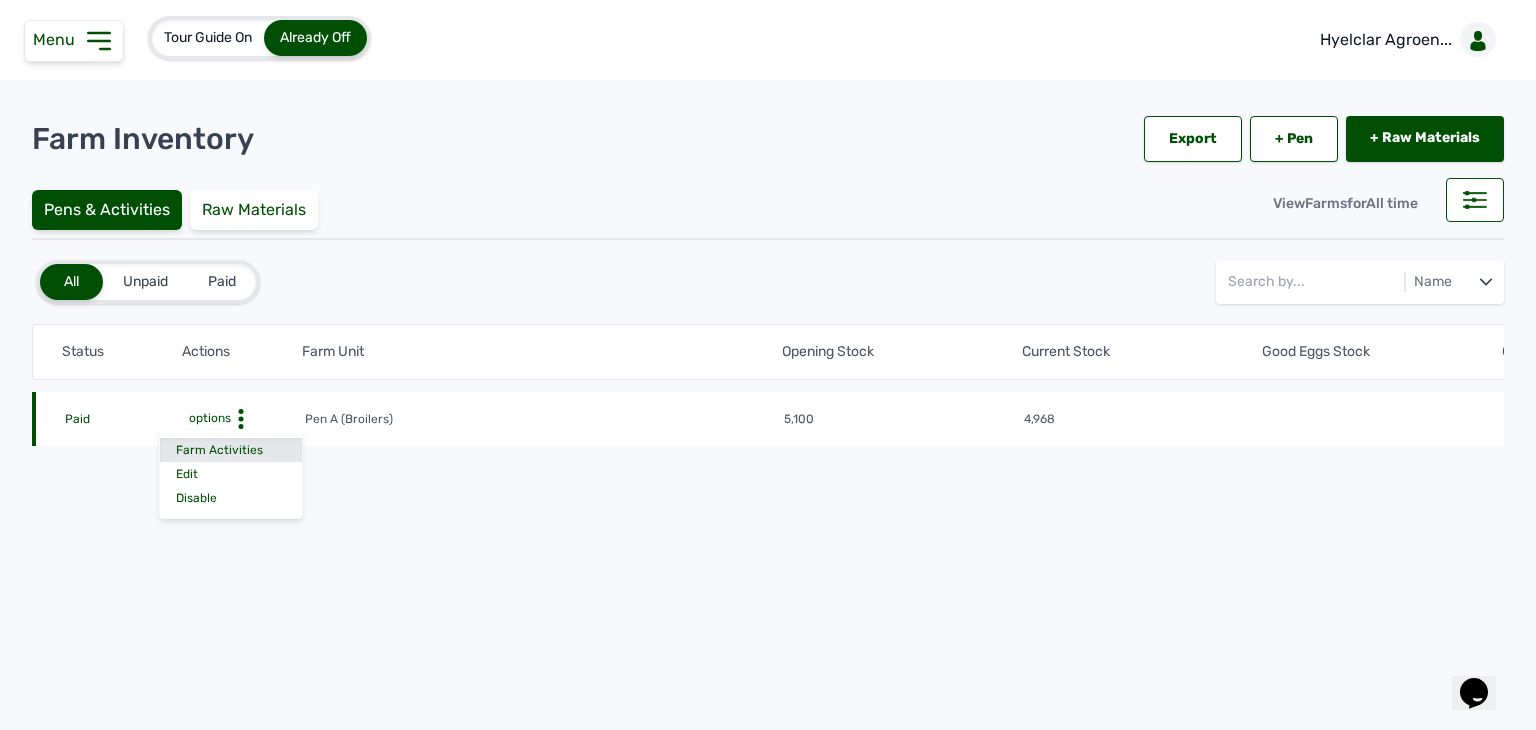 click on "Farm Activities" at bounding box center (231, 450) 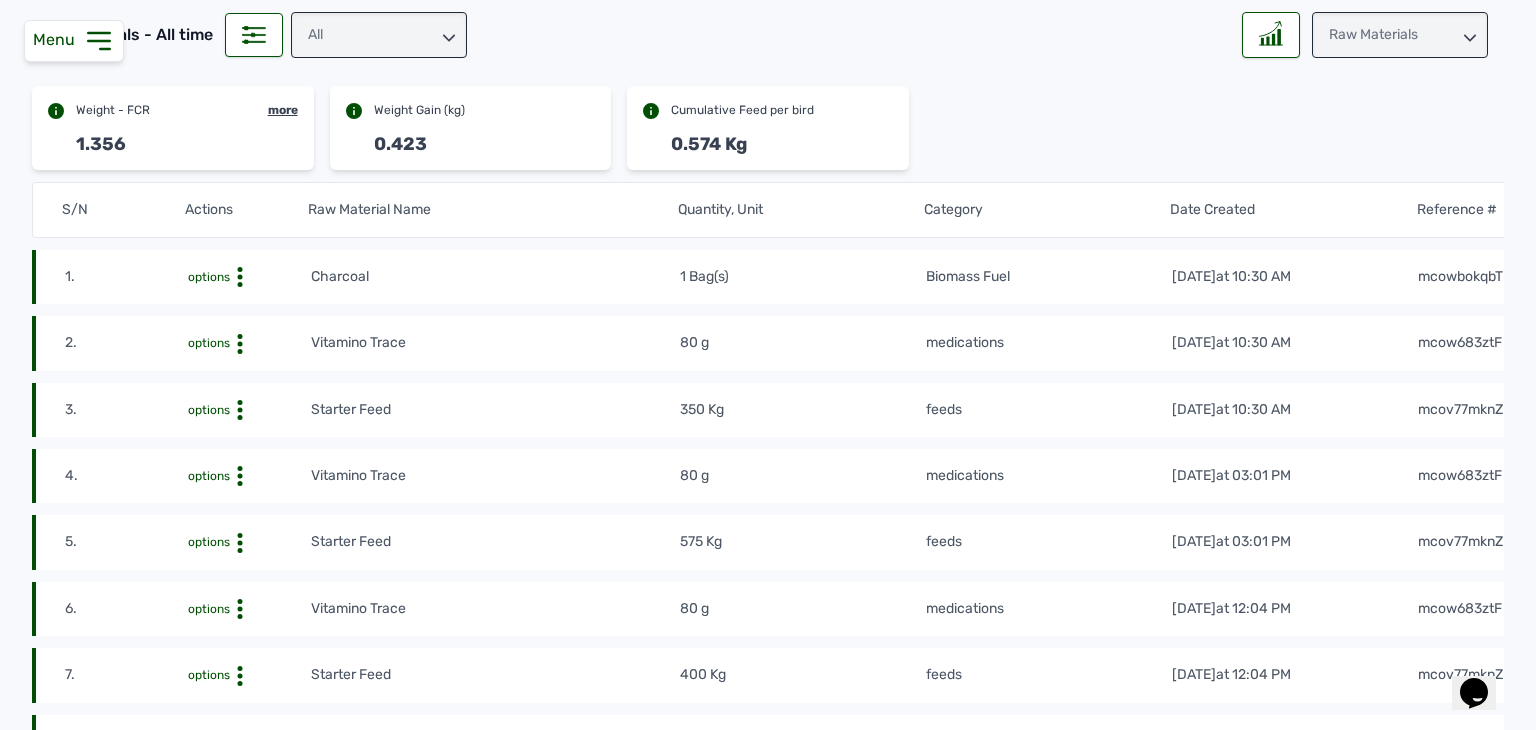 scroll, scrollTop: 0, scrollLeft: 0, axis: both 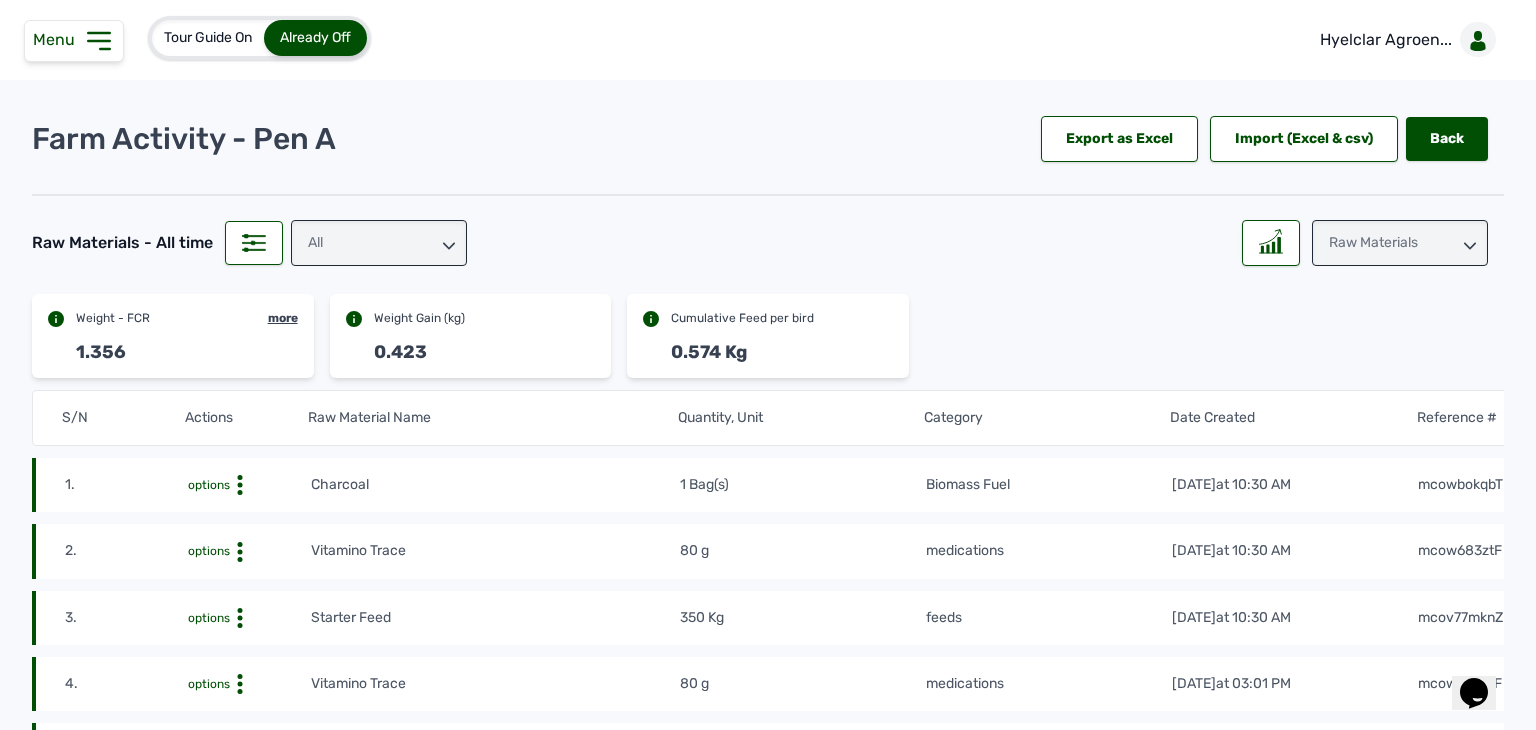 click on "Raw Materials" at bounding box center (1400, 243) 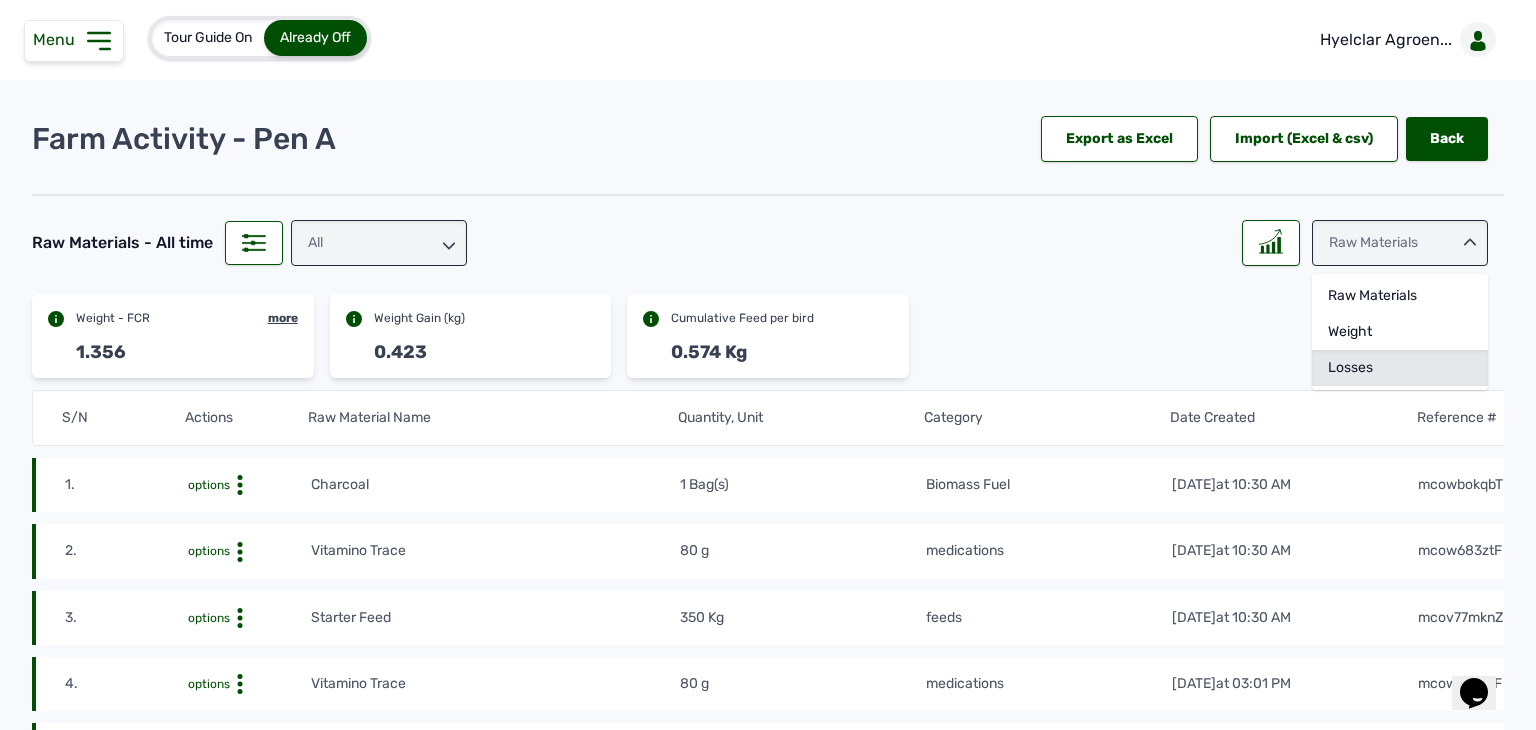 click on "Losses" 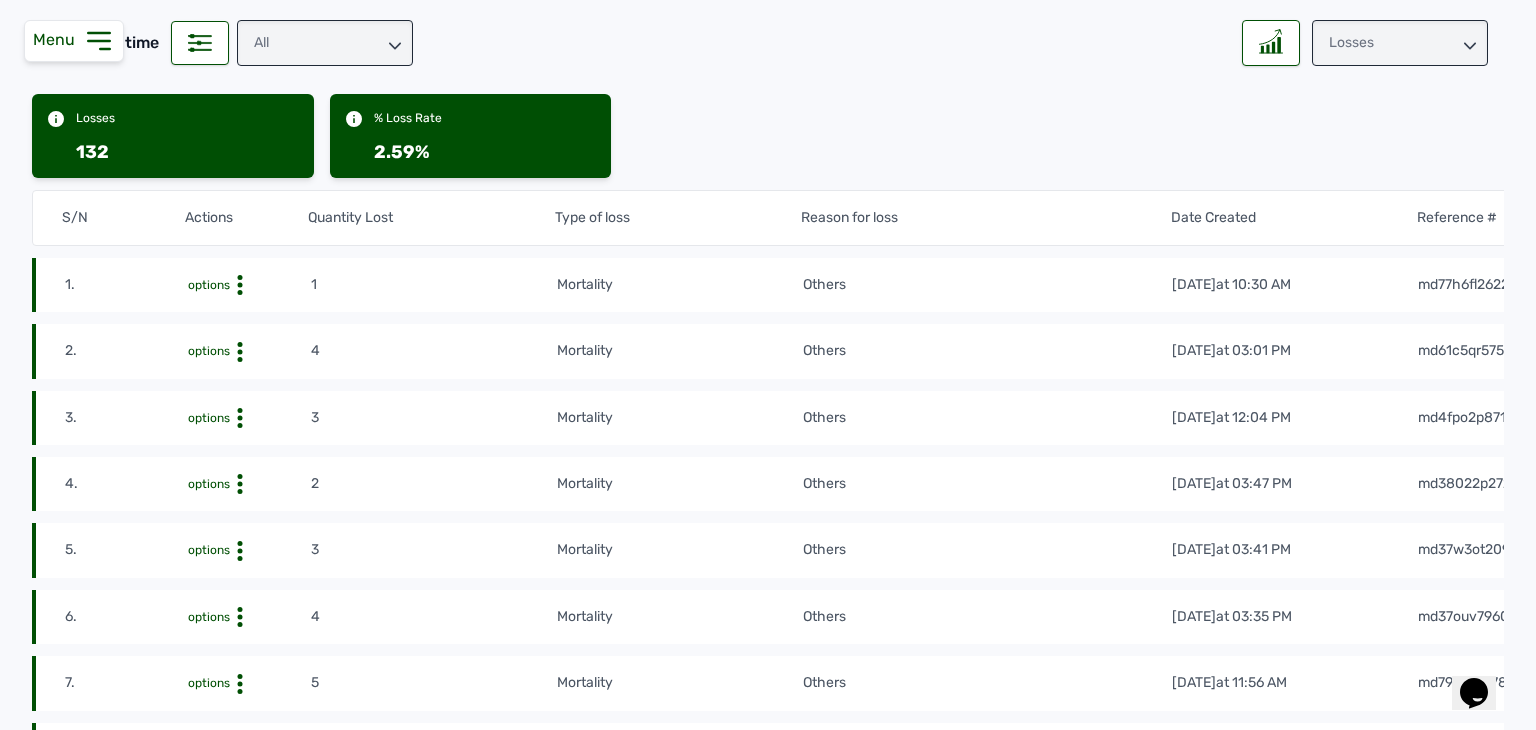 scroll, scrollTop: 0, scrollLeft: 0, axis: both 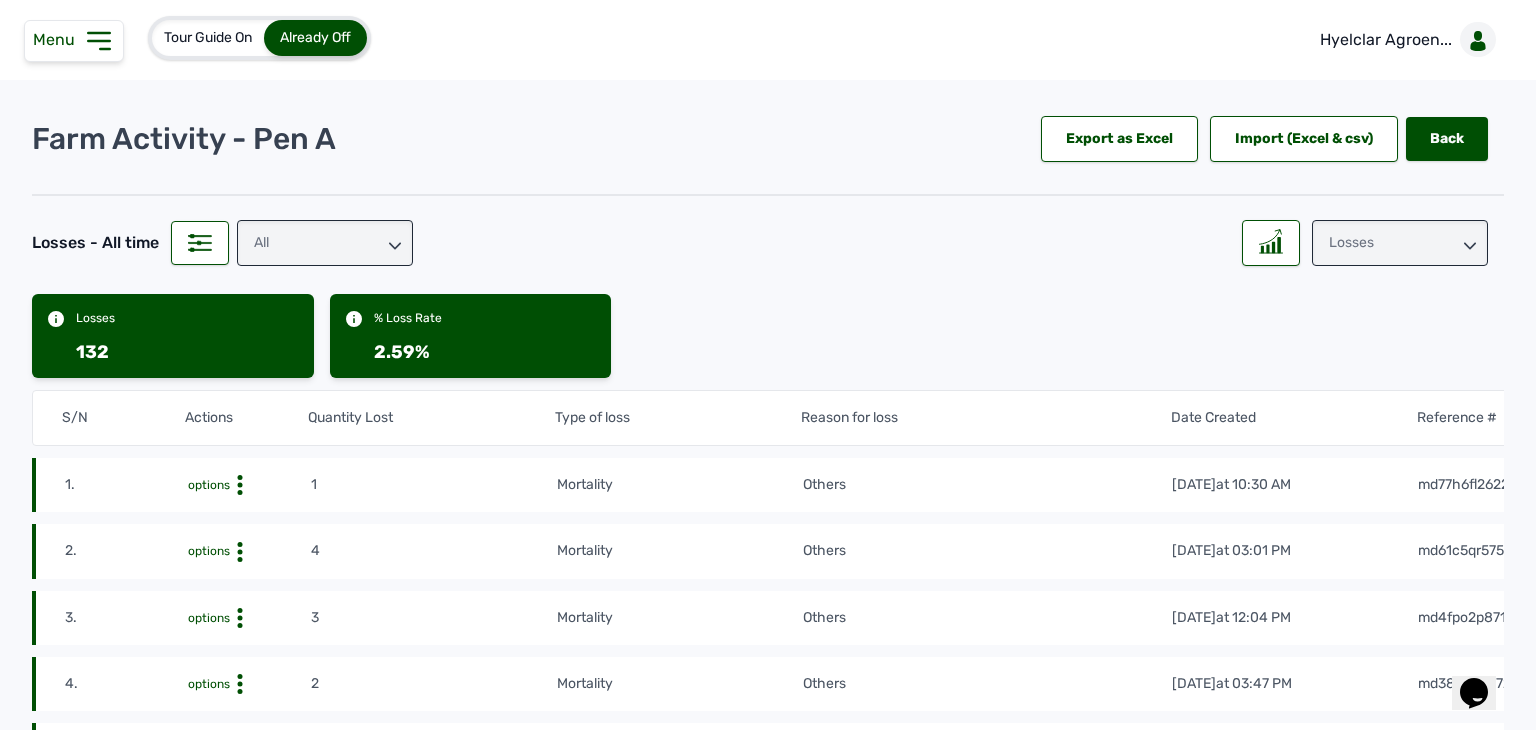 click 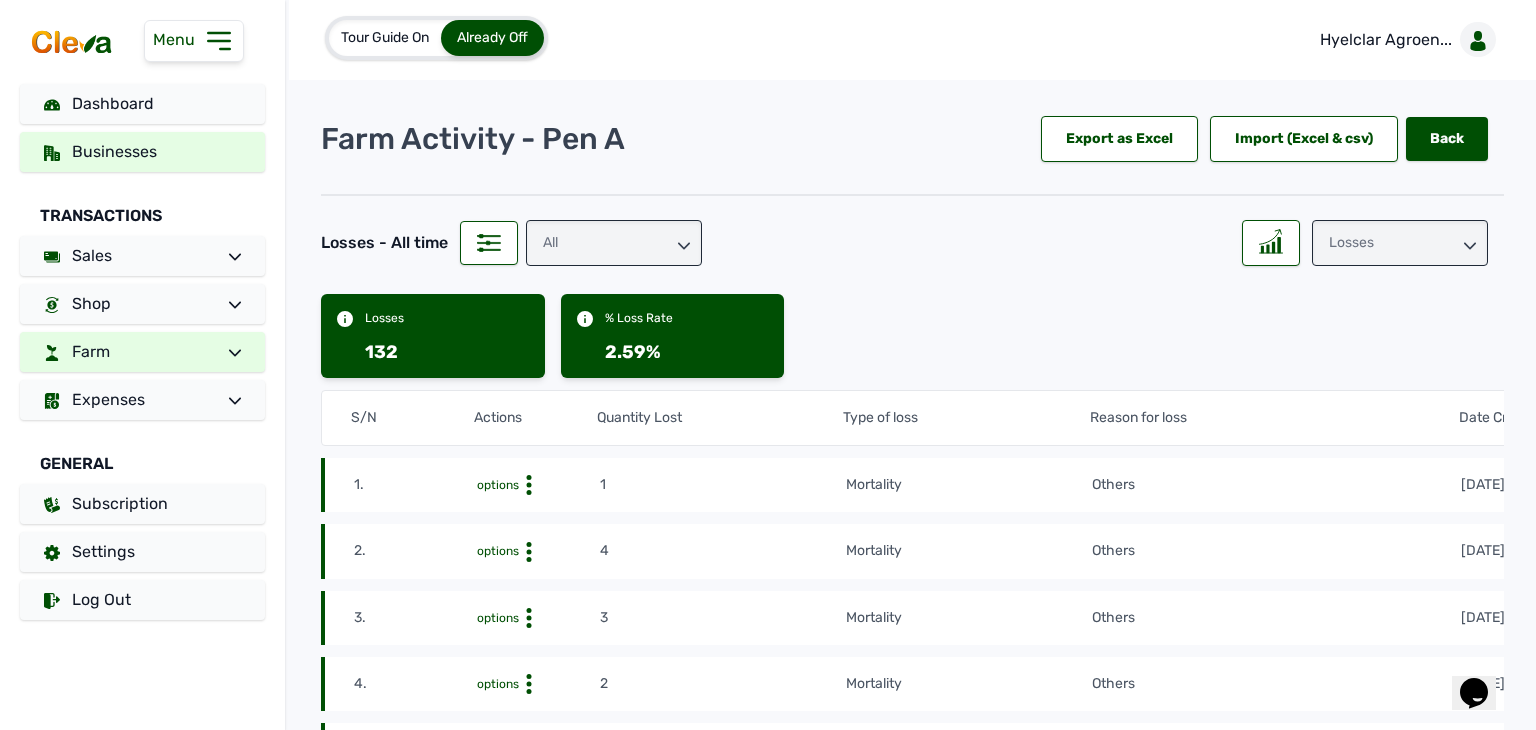 click on "Businesses" at bounding box center (142, 152) 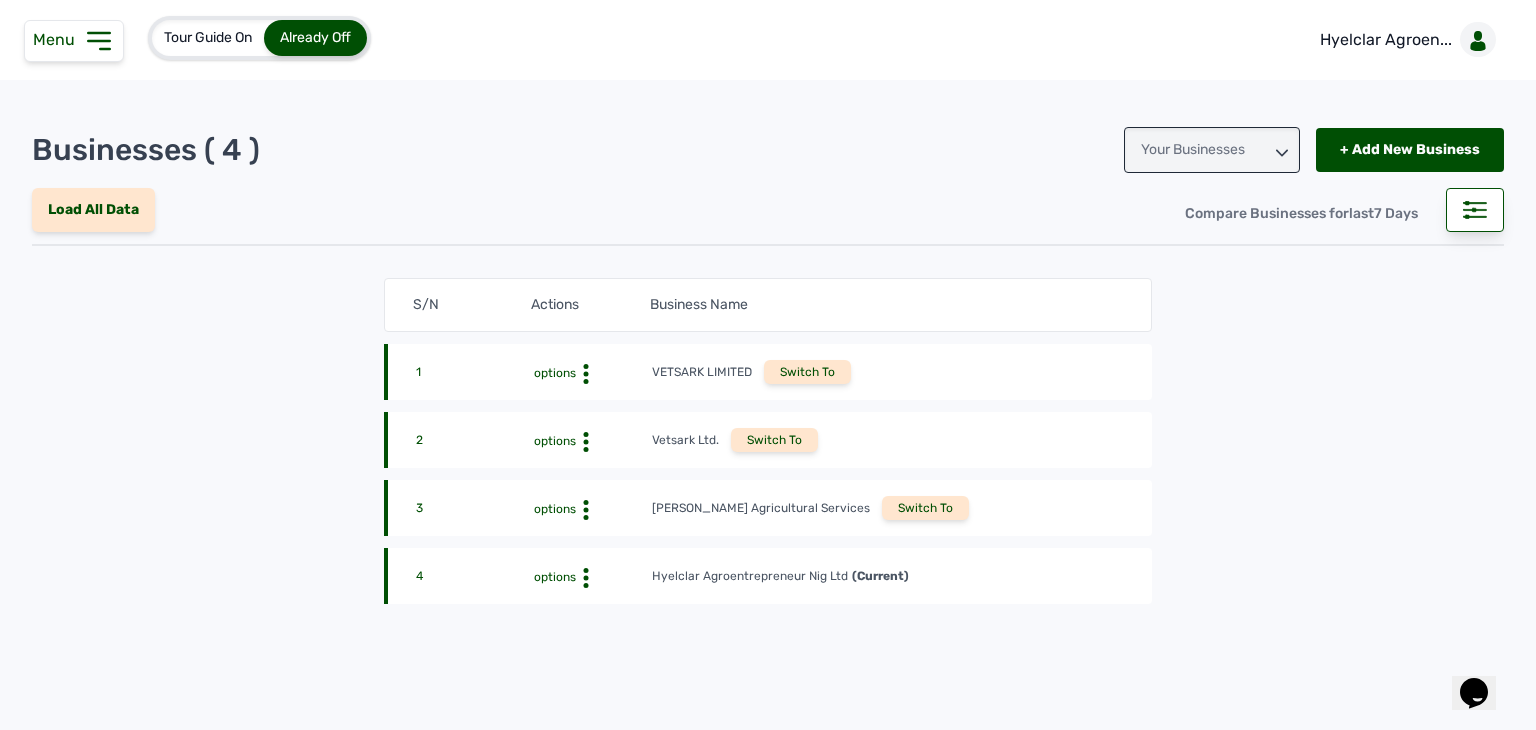 click on "Switch To" at bounding box center (925, 508) 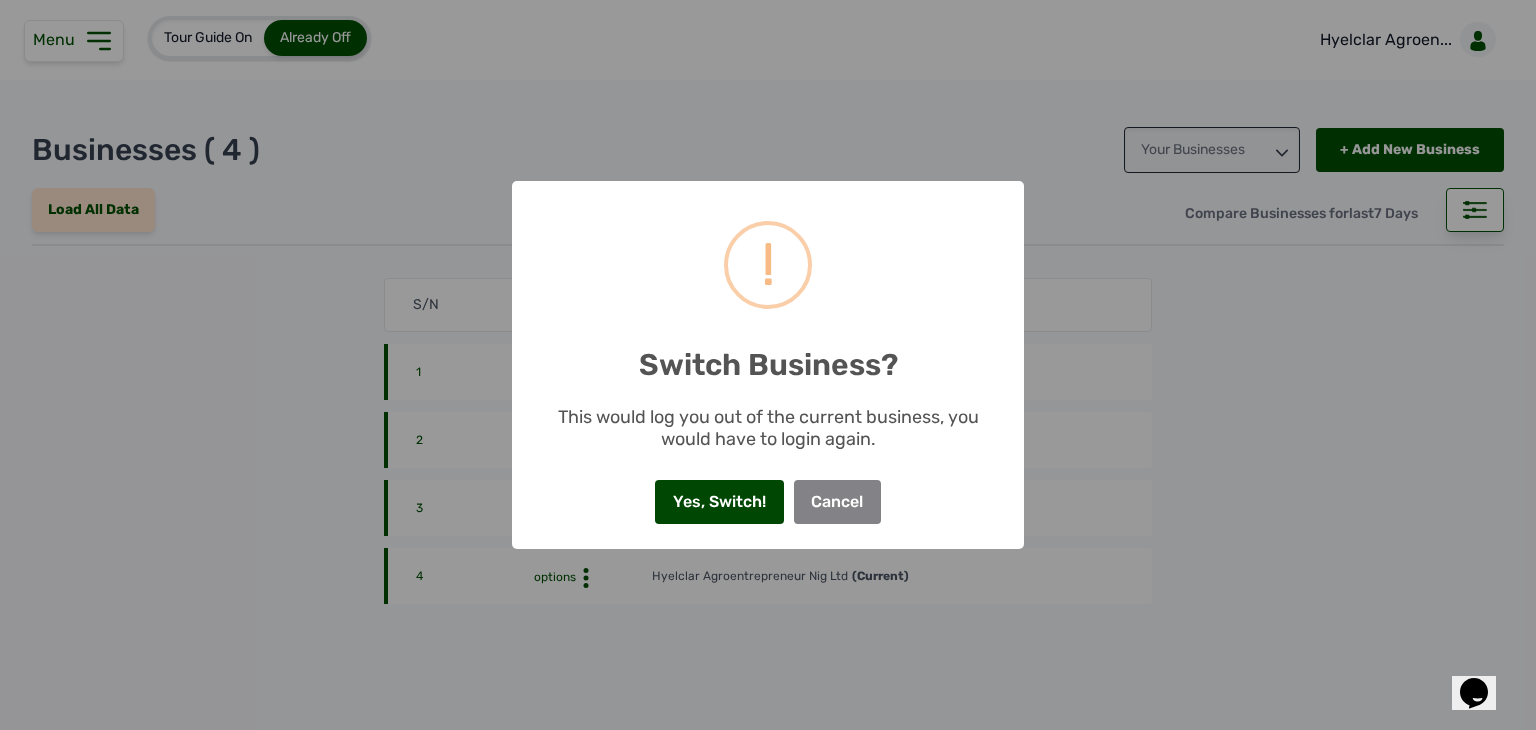 click on "Yes, Switch!" at bounding box center (719, 502) 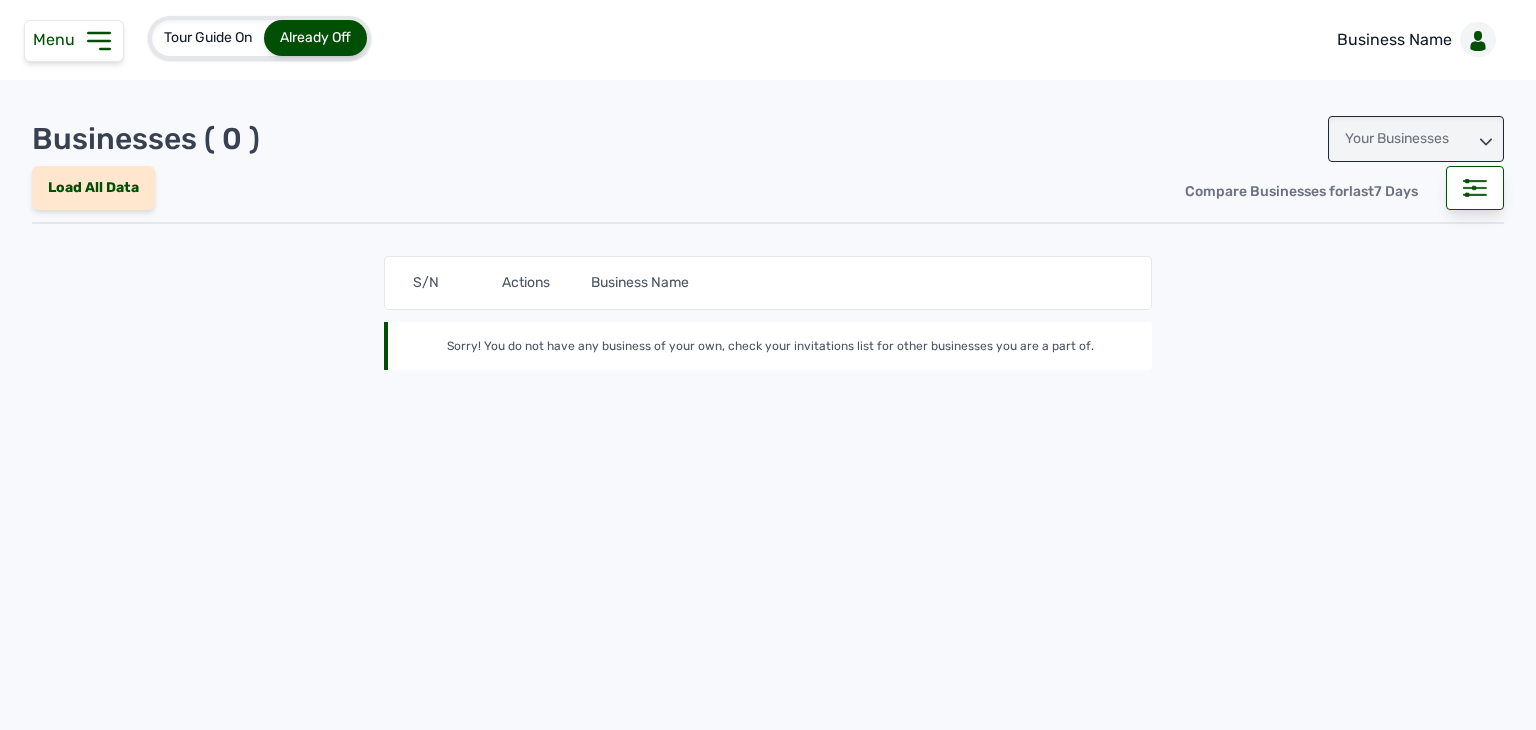 scroll, scrollTop: 0, scrollLeft: 0, axis: both 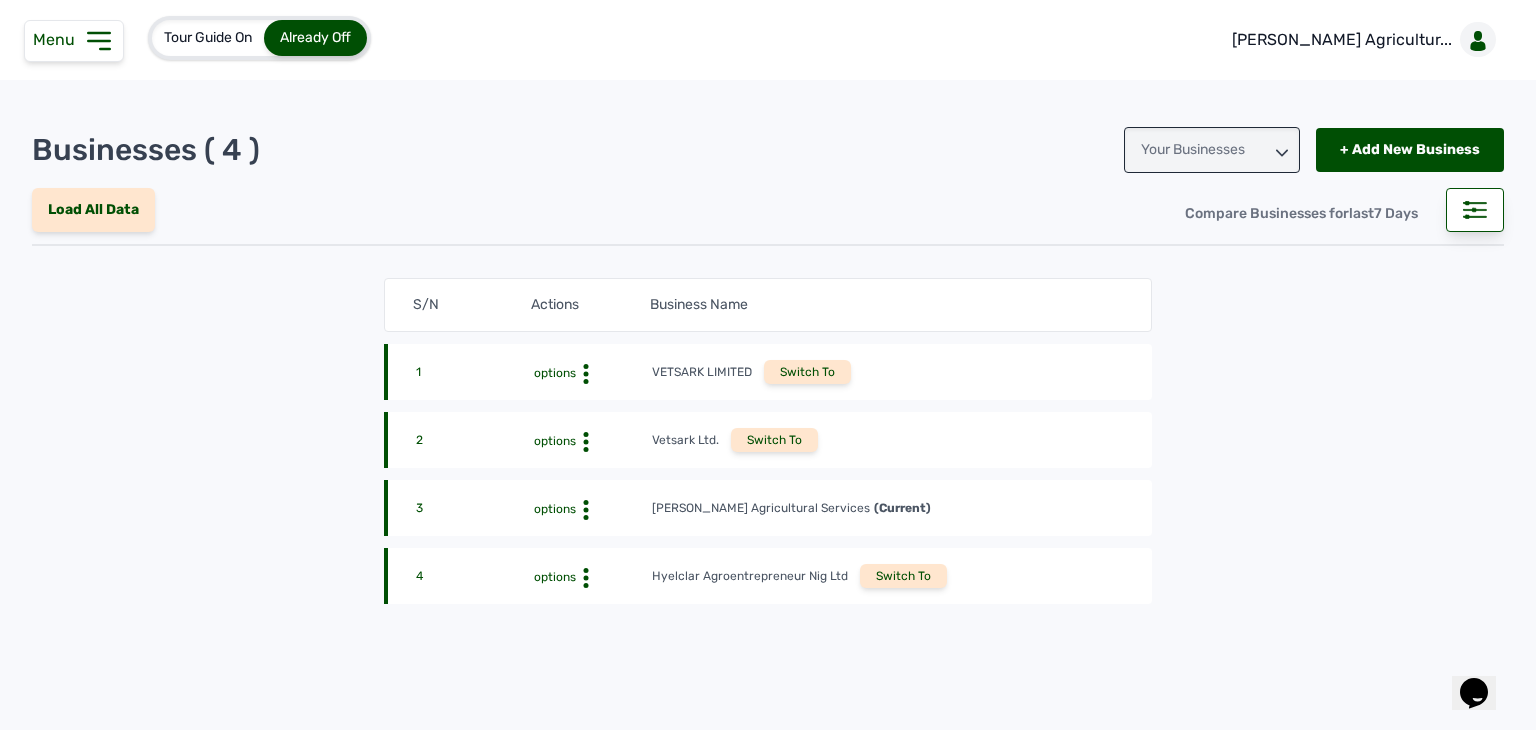 click 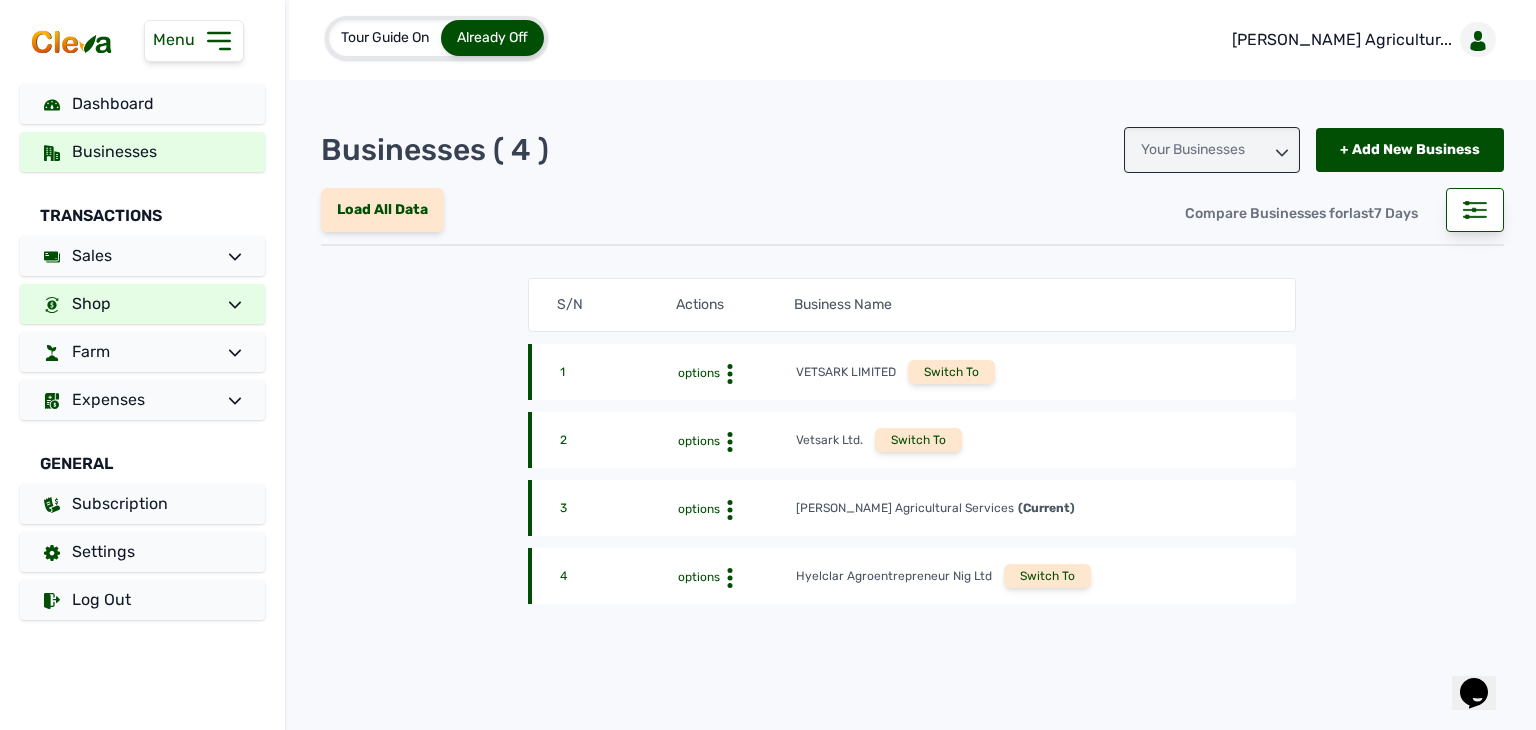 click at bounding box center (227, 304) 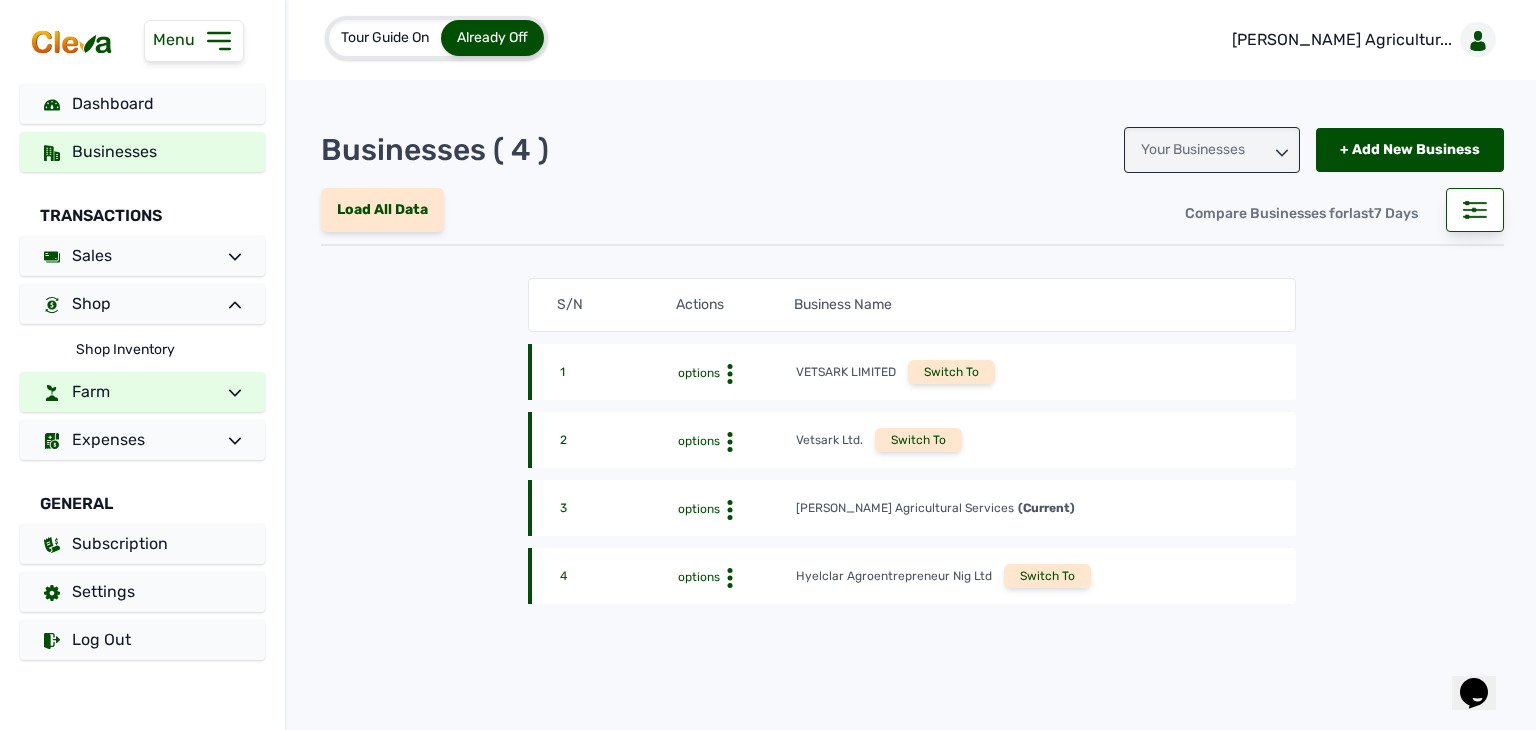 click on "Farm" at bounding box center (142, 392) 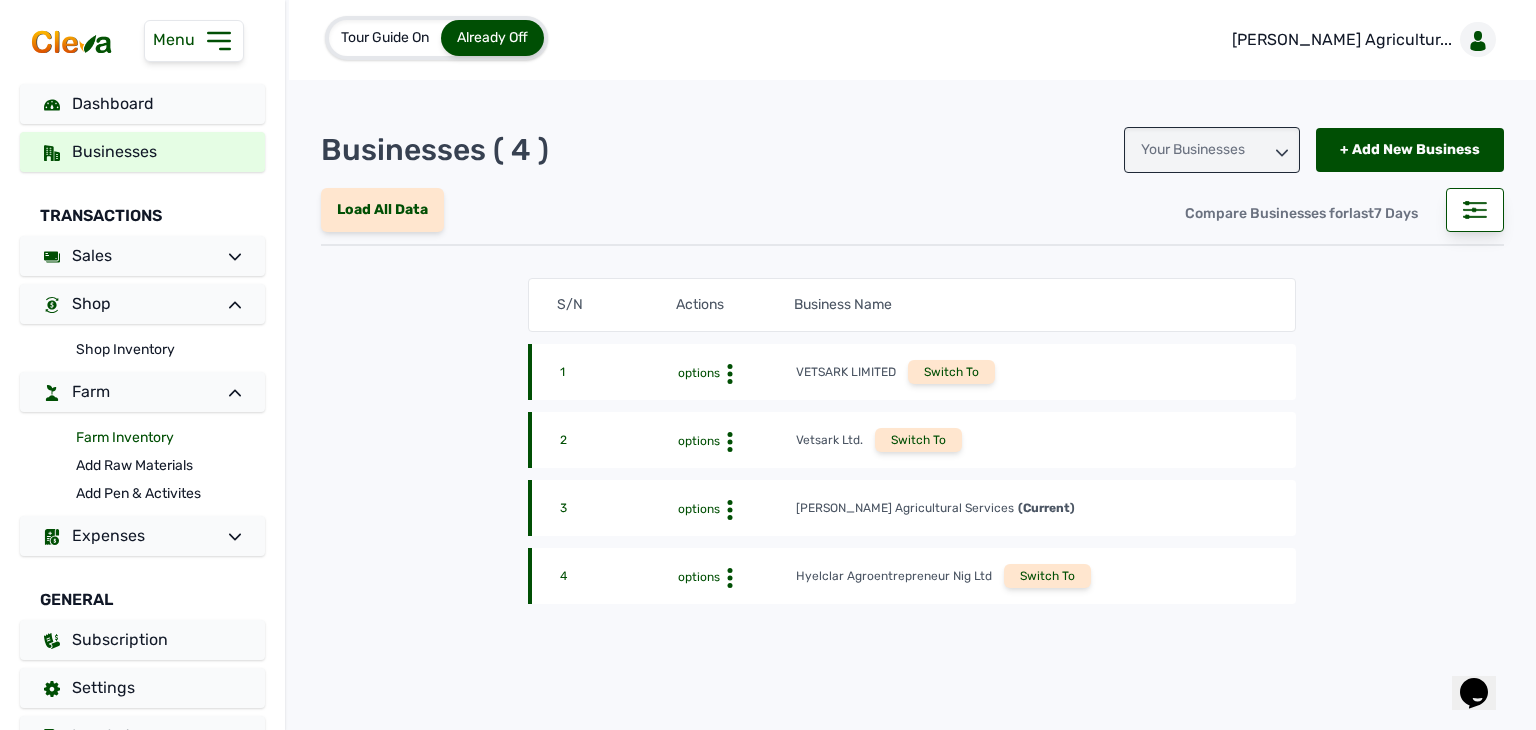 click on "Farm Inventory" at bounding box center (170, 438) 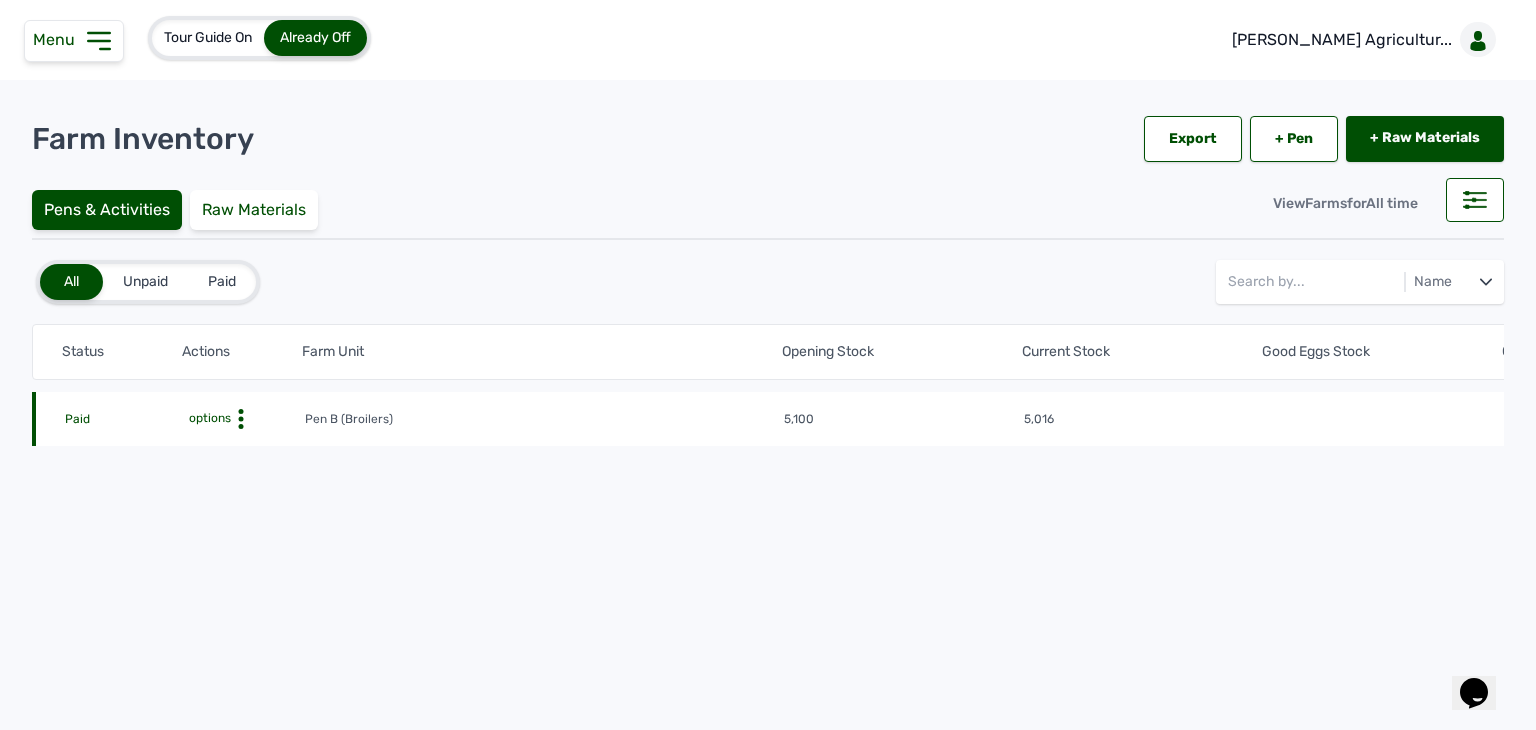 click 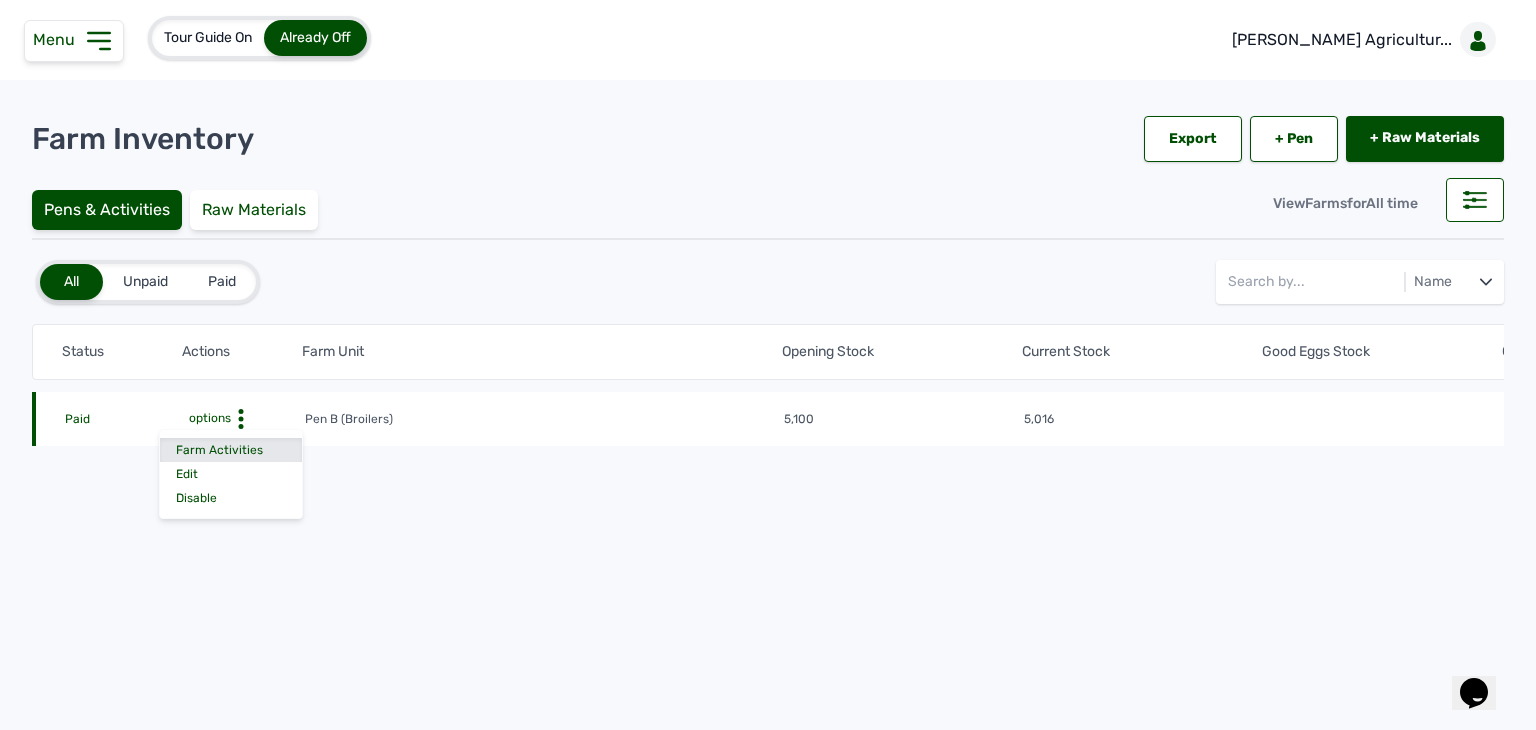click on "Farm Activities" at bounding box center [231, 450] 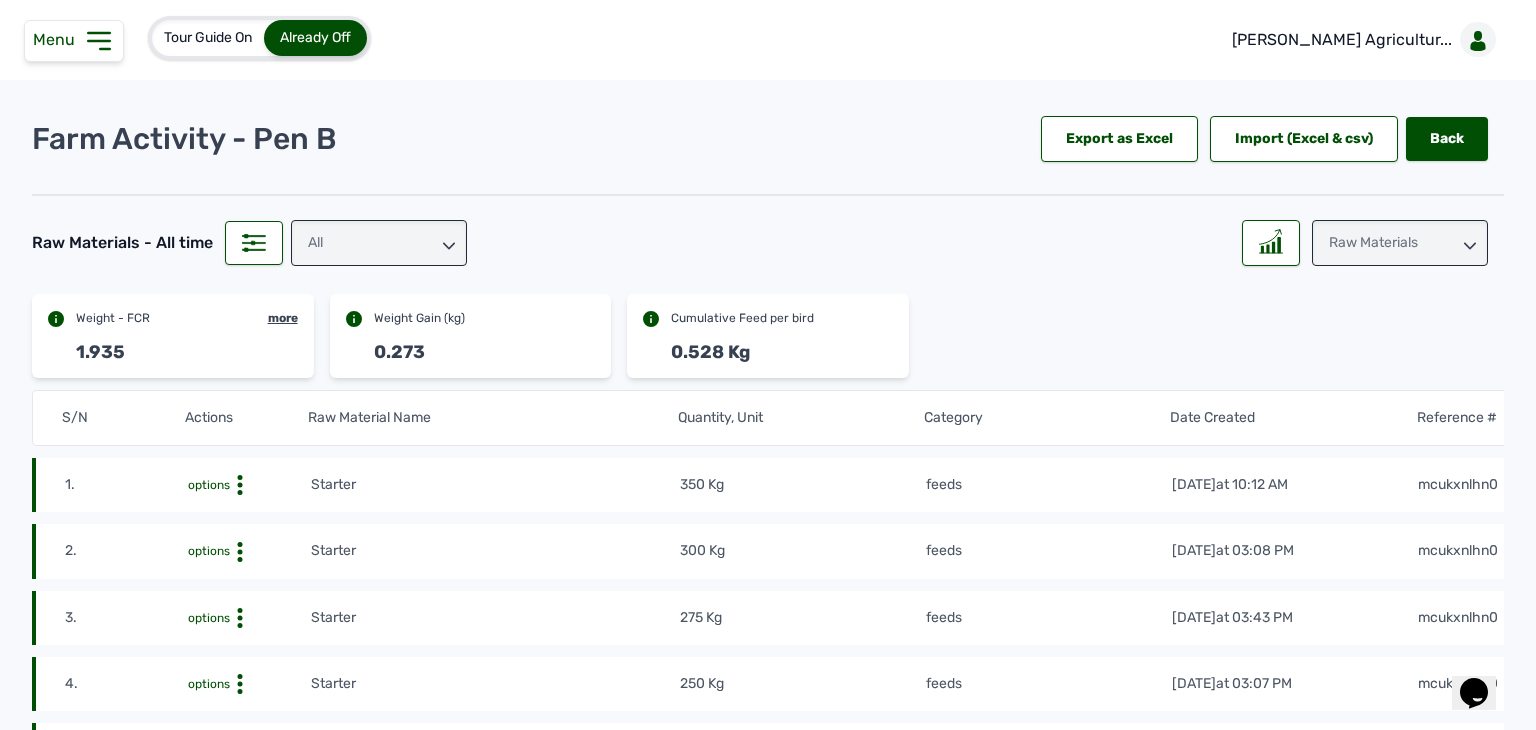 click on "Raw Materials" at bounding box center [1400, 243] 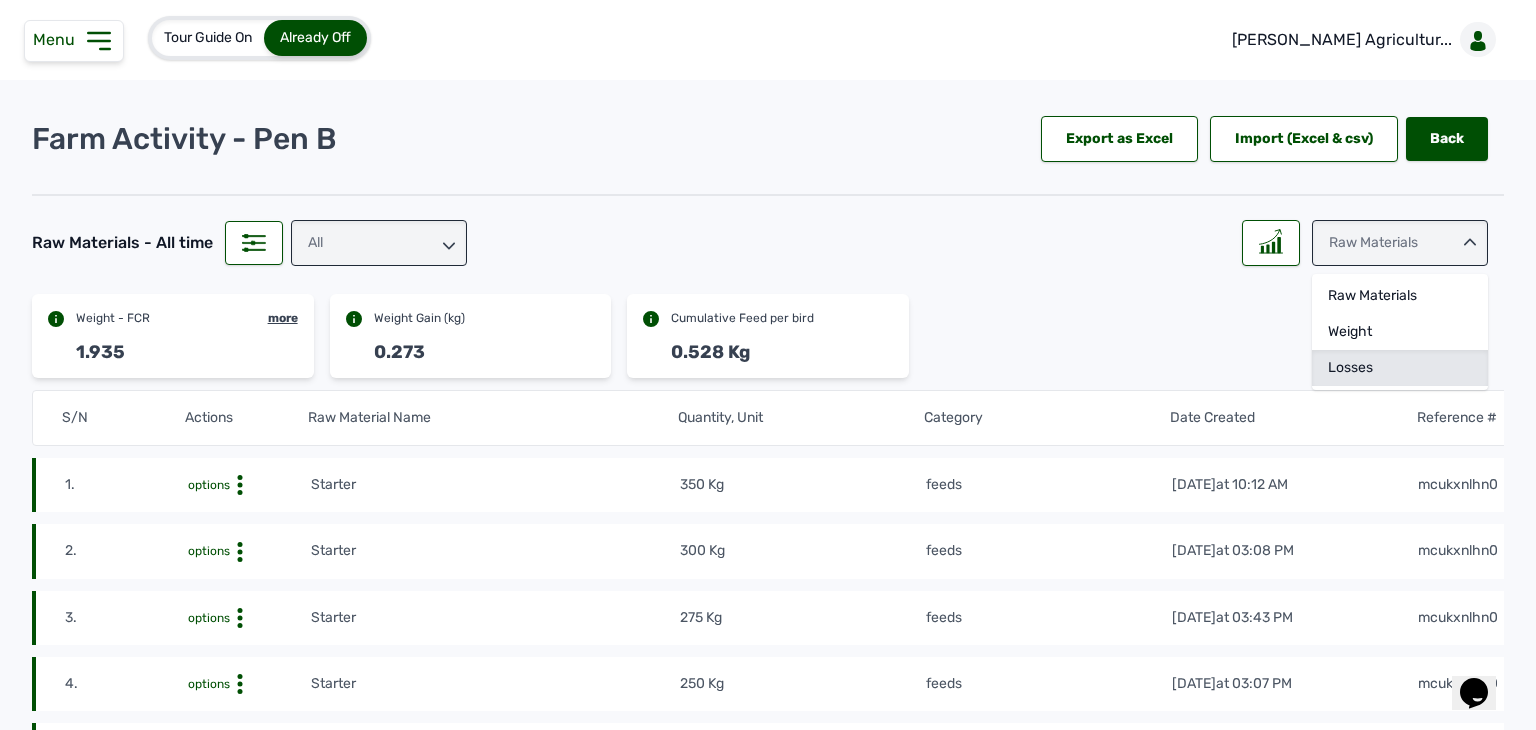 click on "Losses" 